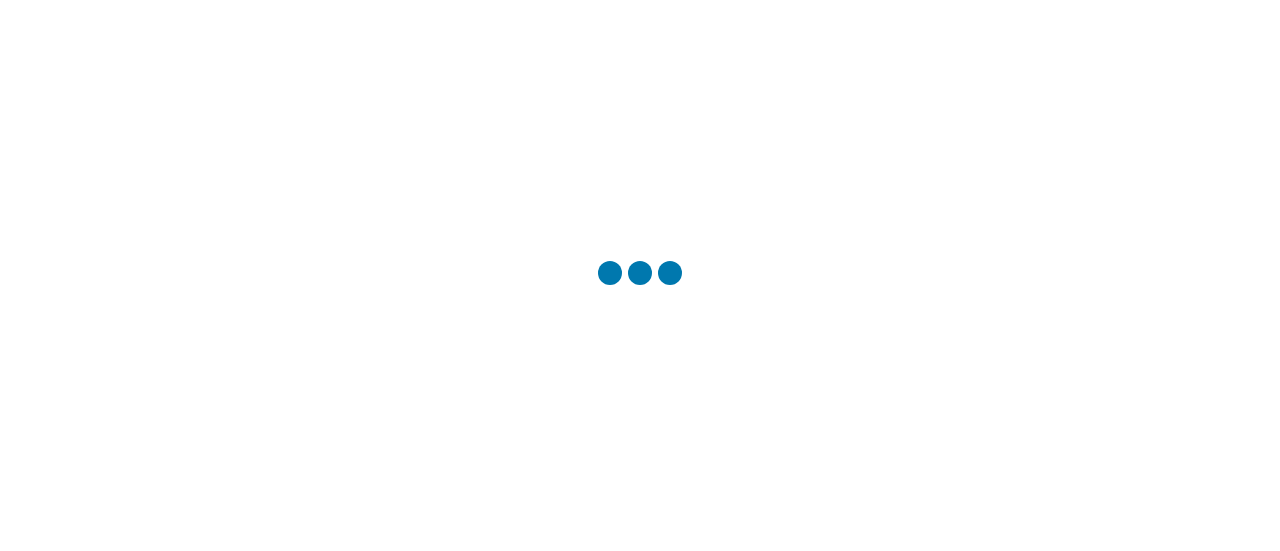 scroll, scrollTop: 0, scrollLeft: 0, axis: both 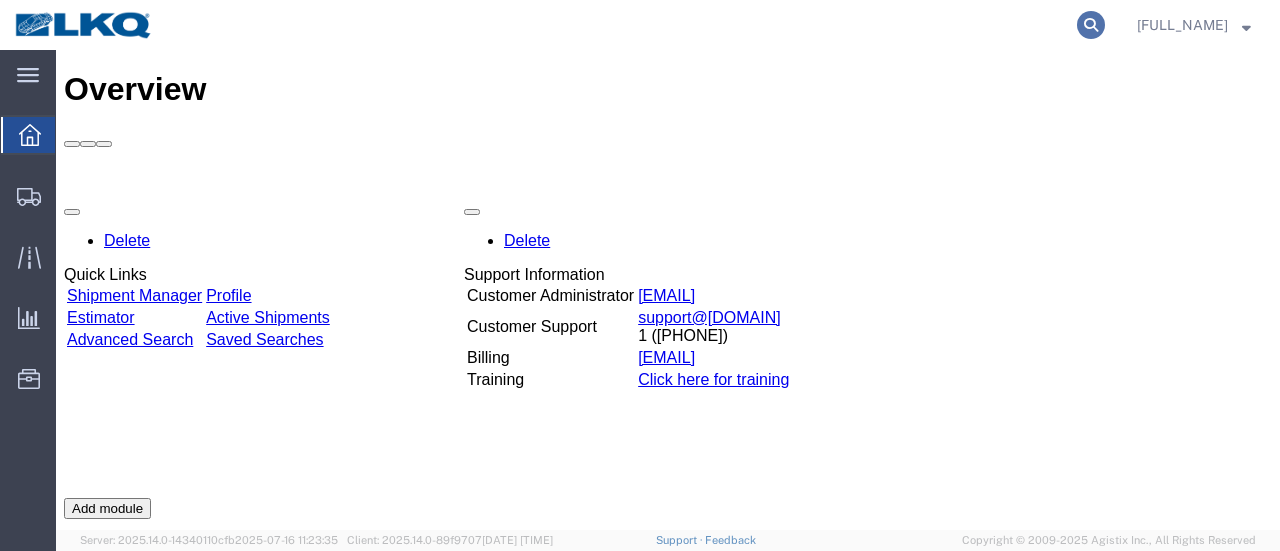 click 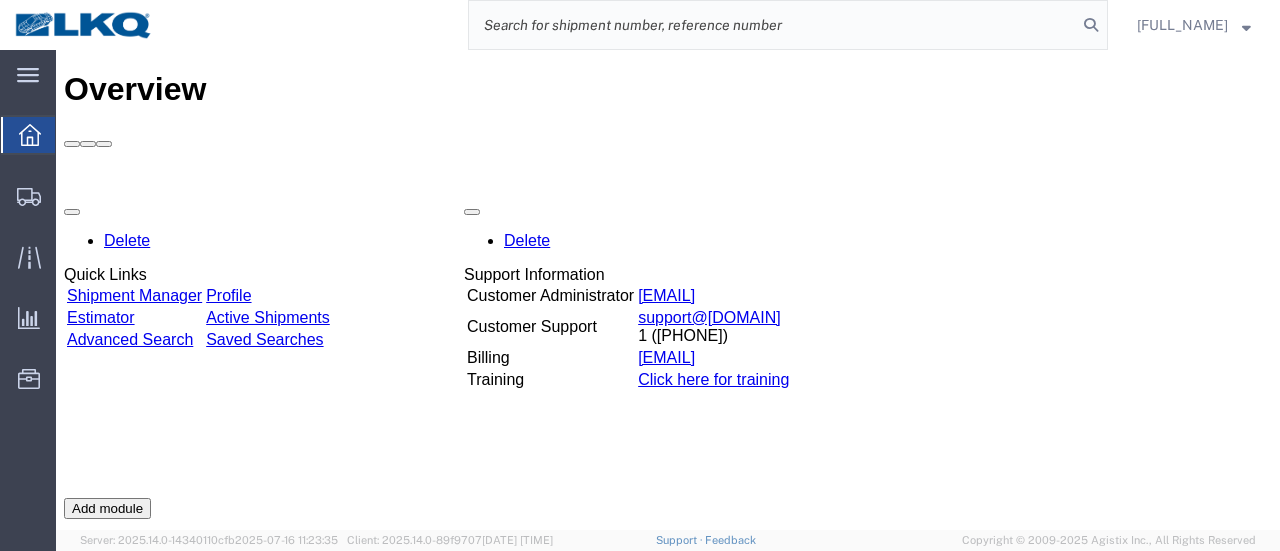 click 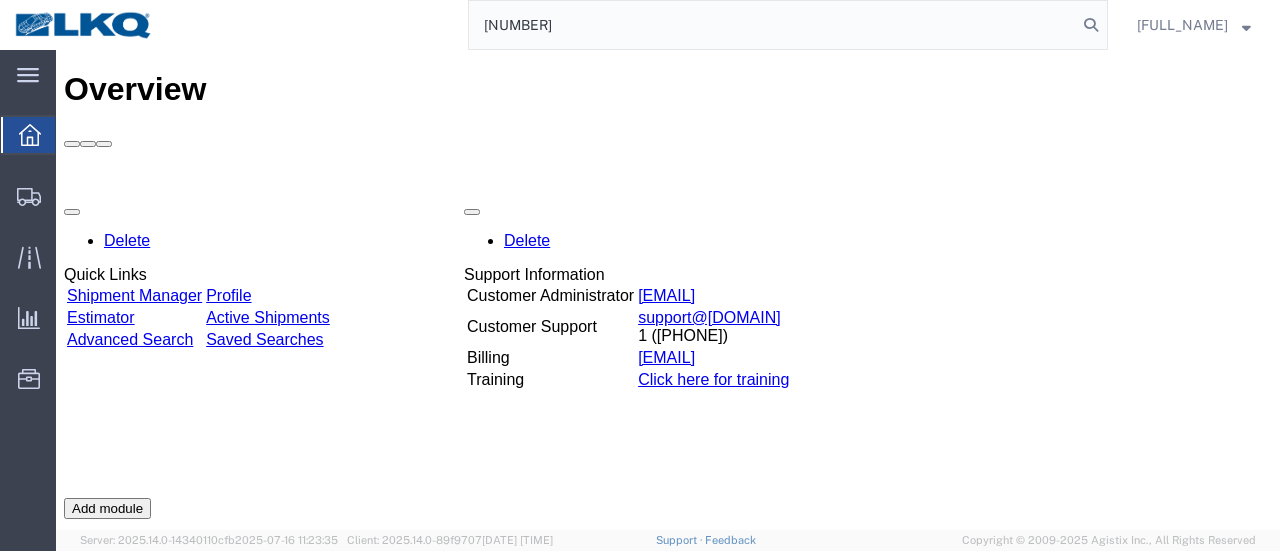type on "56195484" 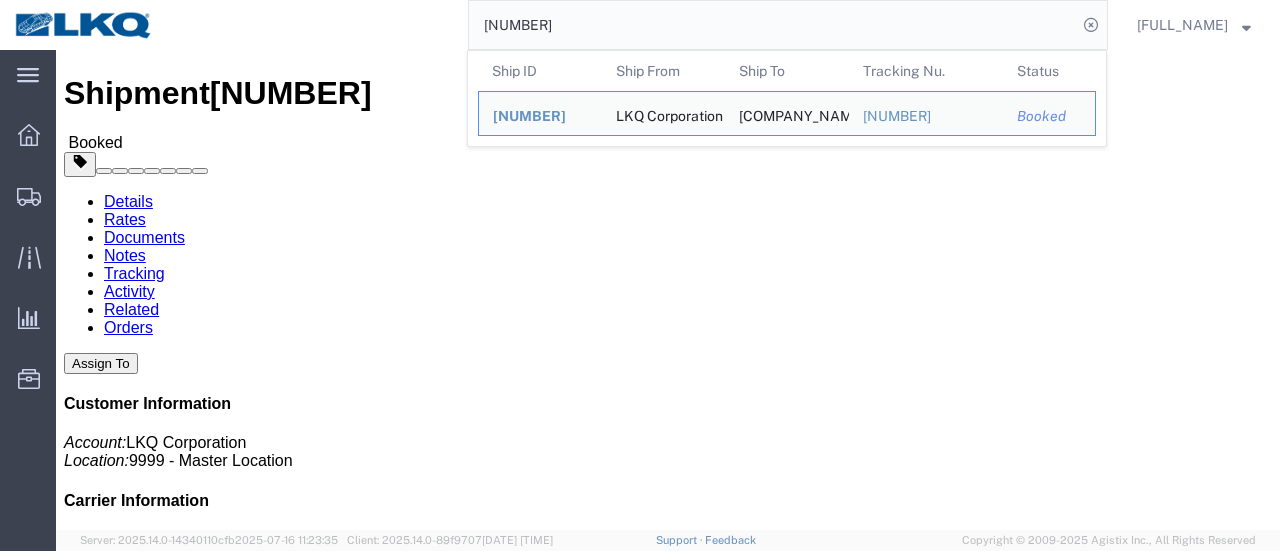 scroll, scrollTop: 0, scrollLeft: 0, axis: both 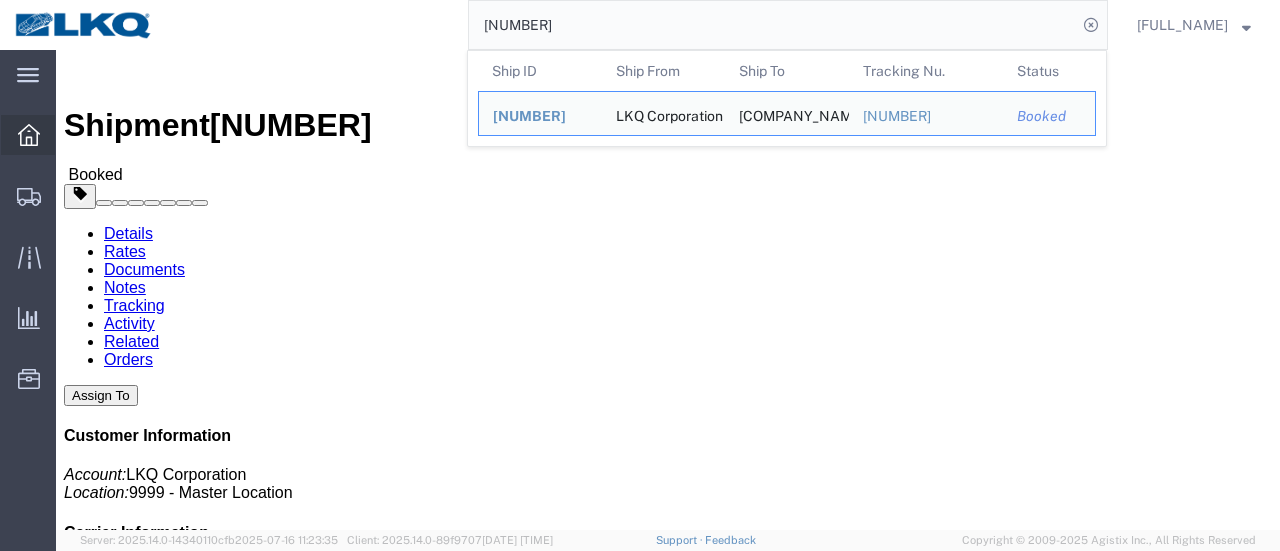 click 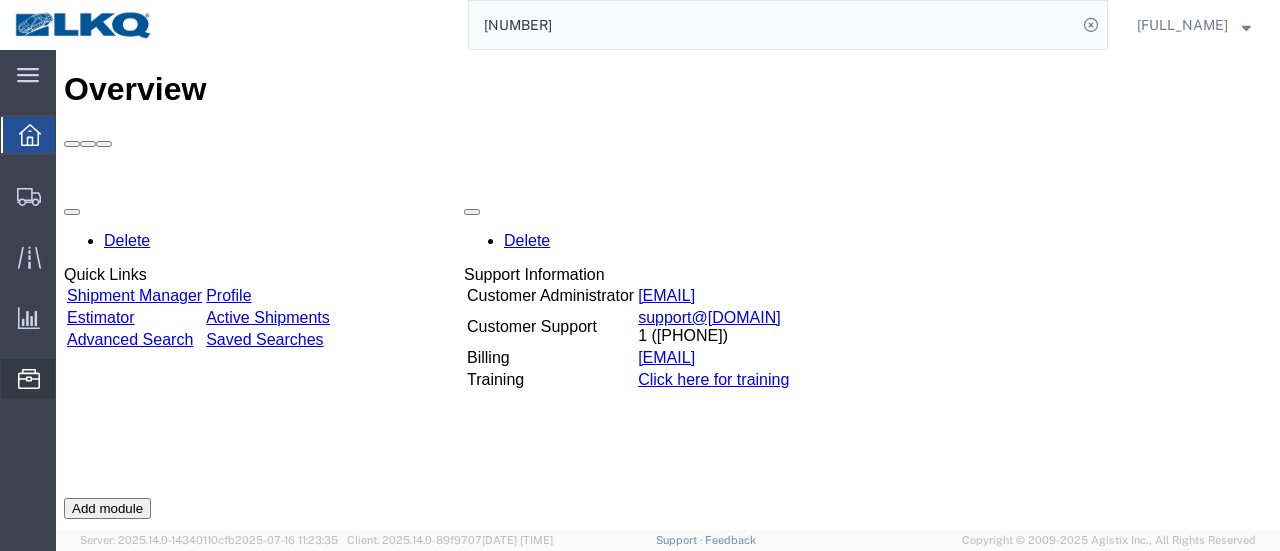 click on "Location Appointment" 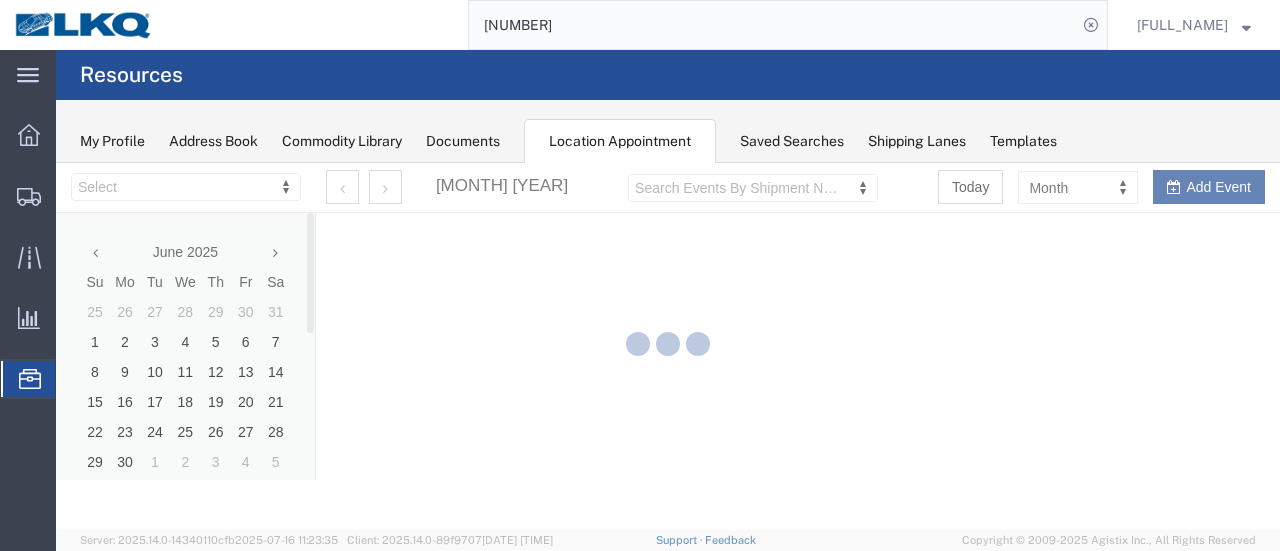 scroll, scrollTop: 0, scrollLeft: 0, axis: both 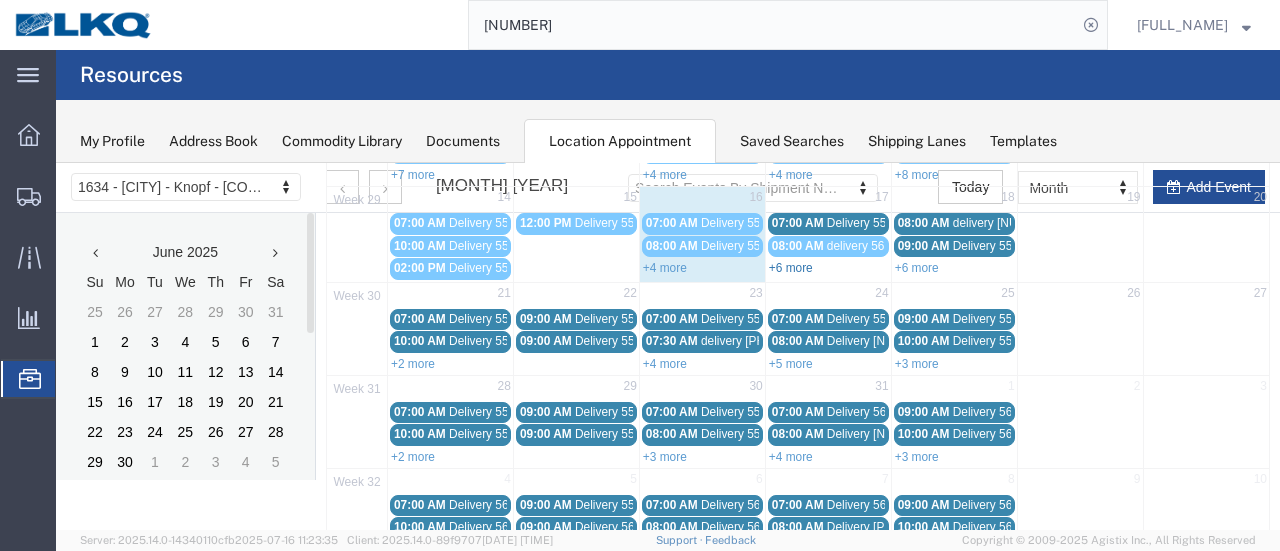 click on "+6 more" at bounding box center (791, 268) 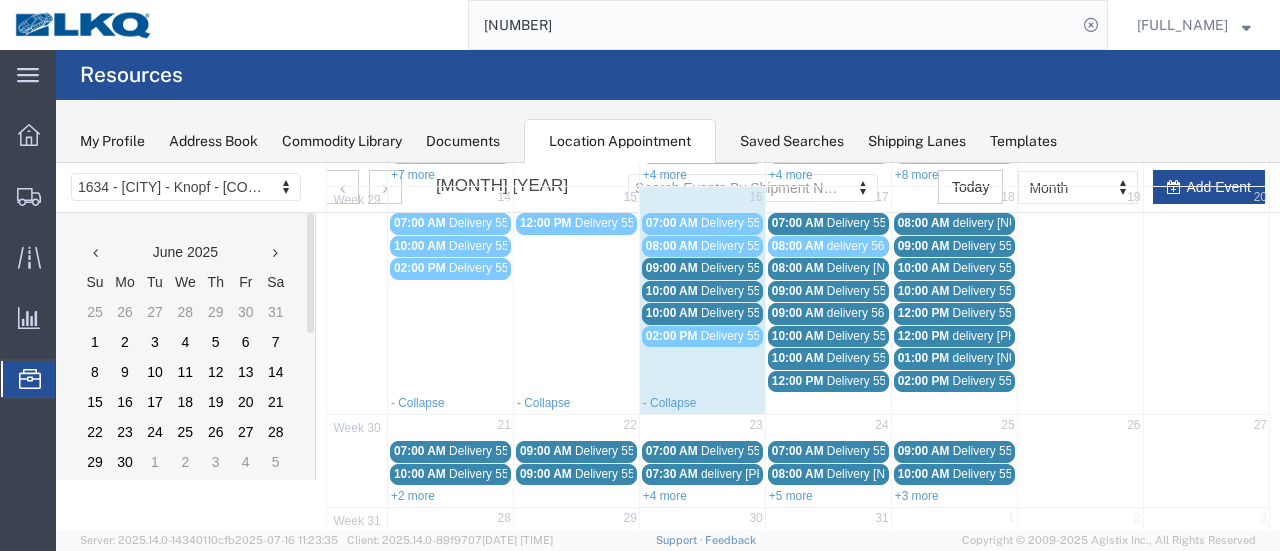 click on "Delivery 55859079" at bounding box center (876, 223) 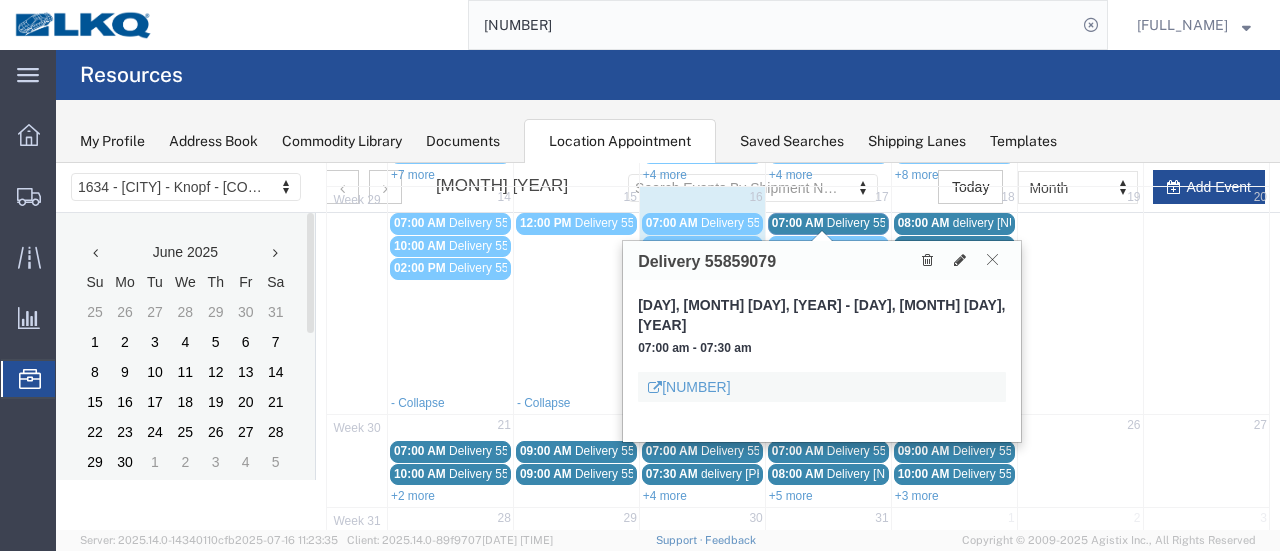 click at bounding box center (992, 259) 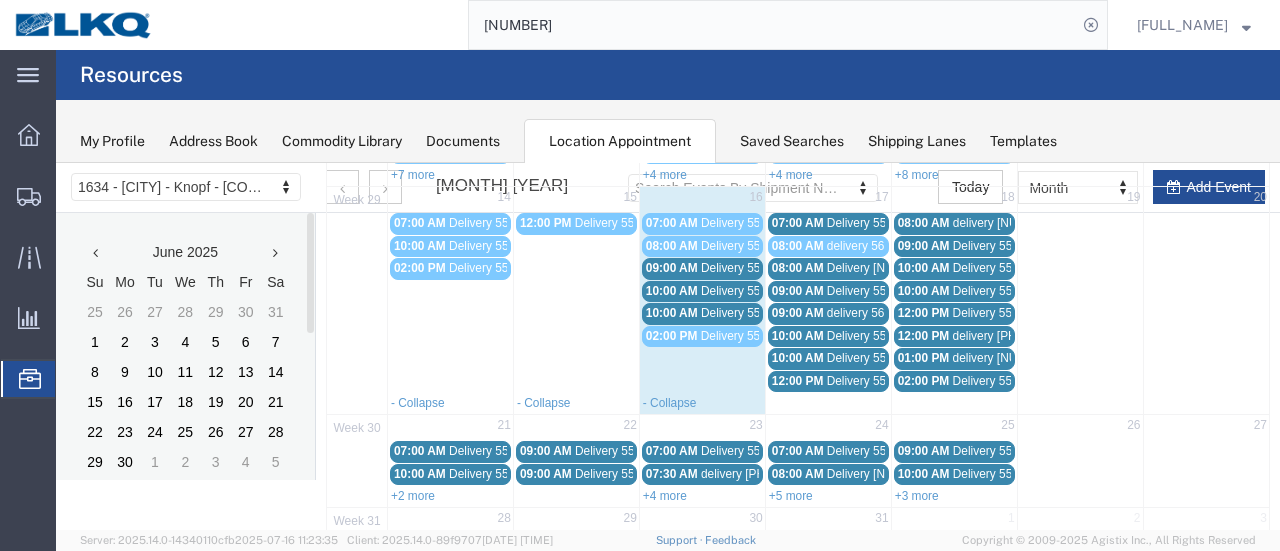 click on "Delivery [NUMBER]" at bounding box center (879, 268) 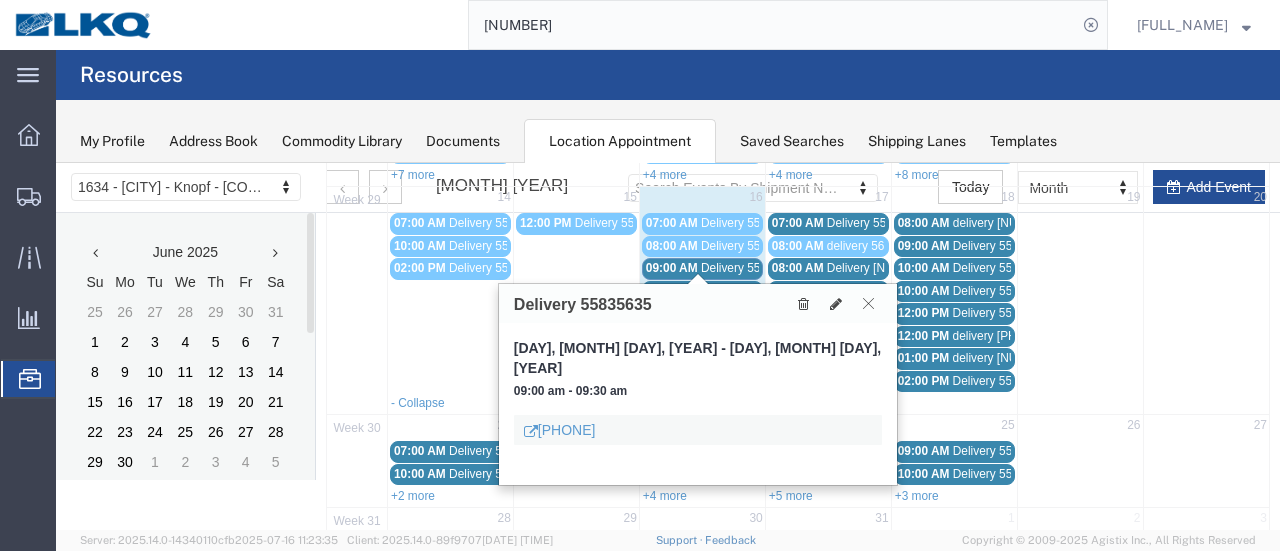 click at bounding box center [868, 303] 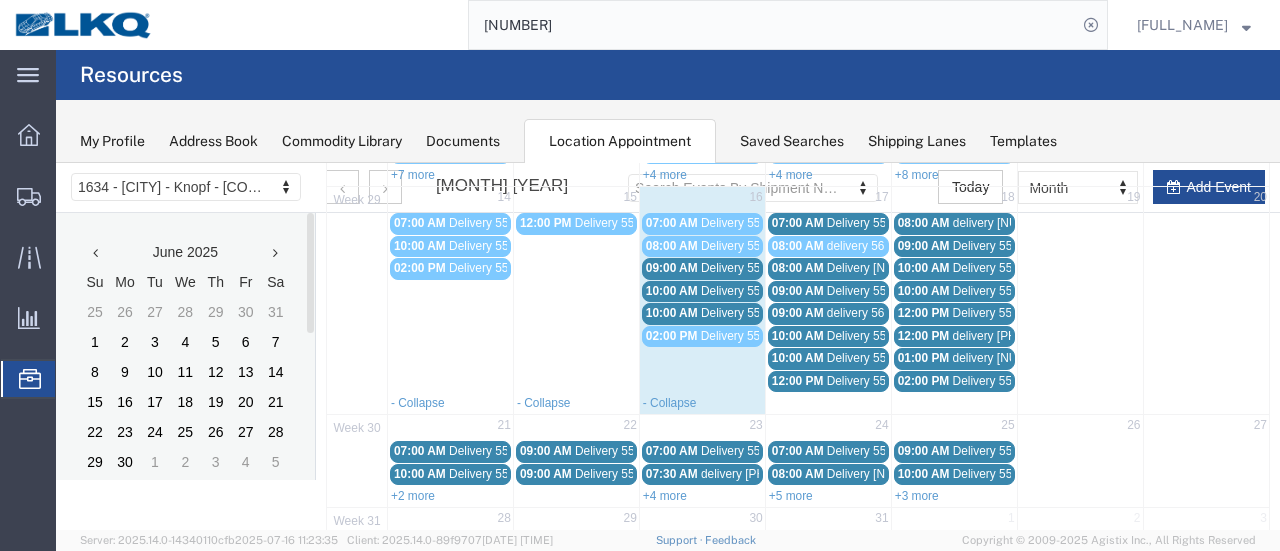 click on "Delivery 55835633" at bounding box center [750, 291] 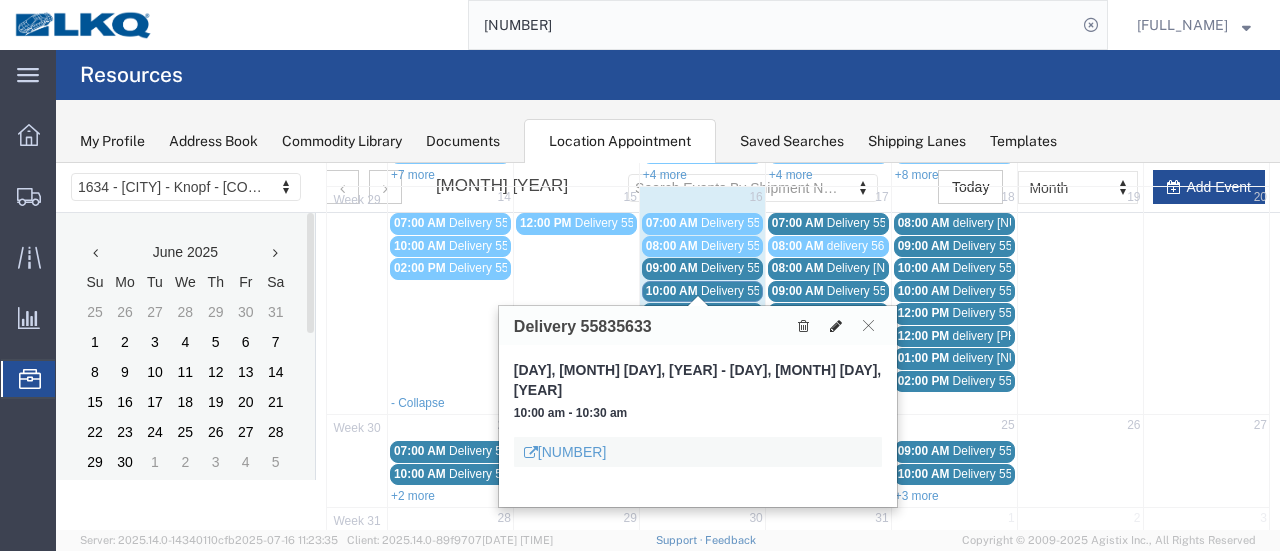 click at bounding box center (836, 326) 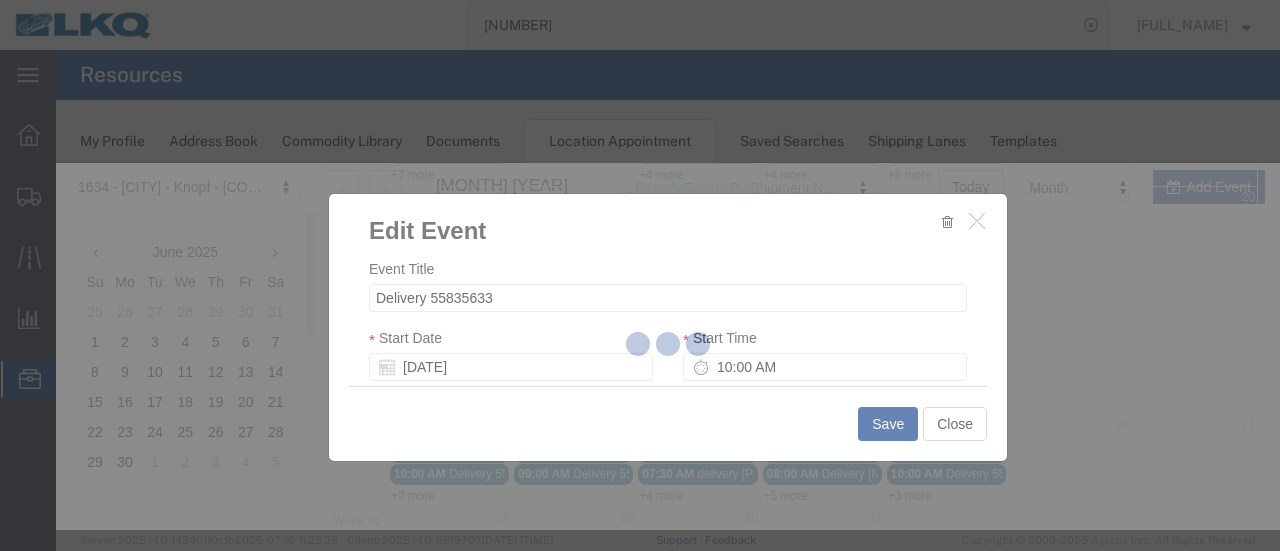 select 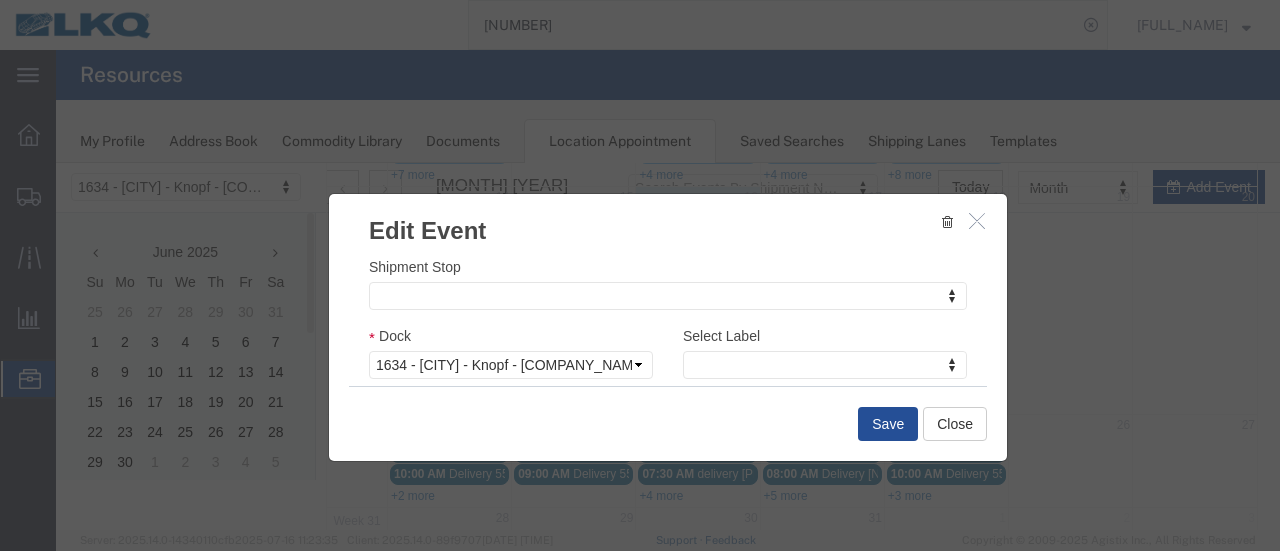 scroll, scrollTop: 300, scrollLeft: 0, axis: vertical 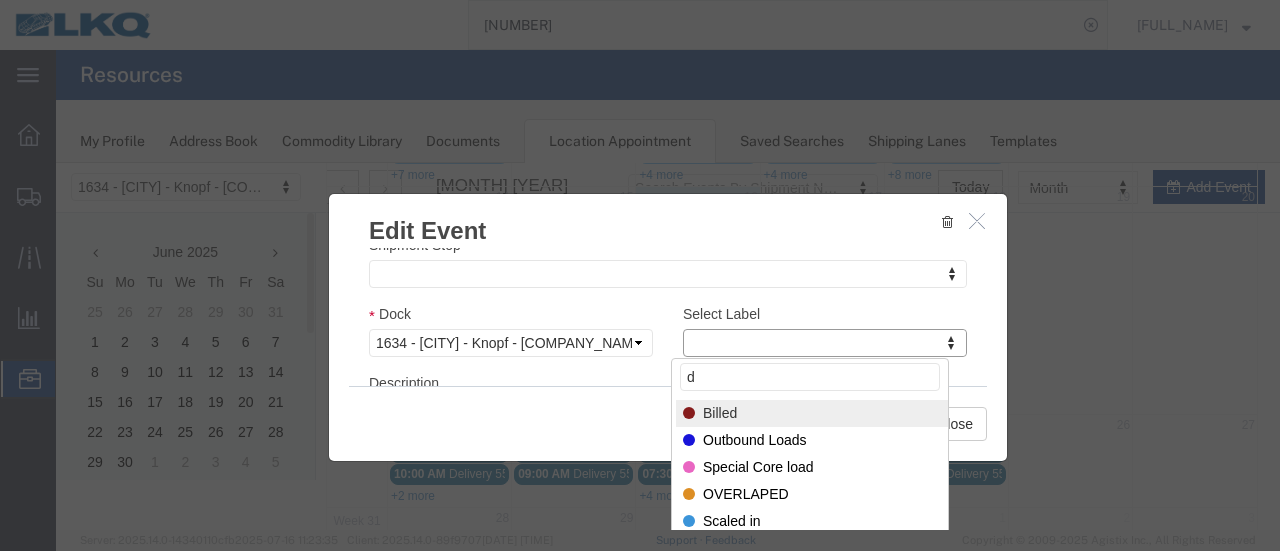 type on "de" 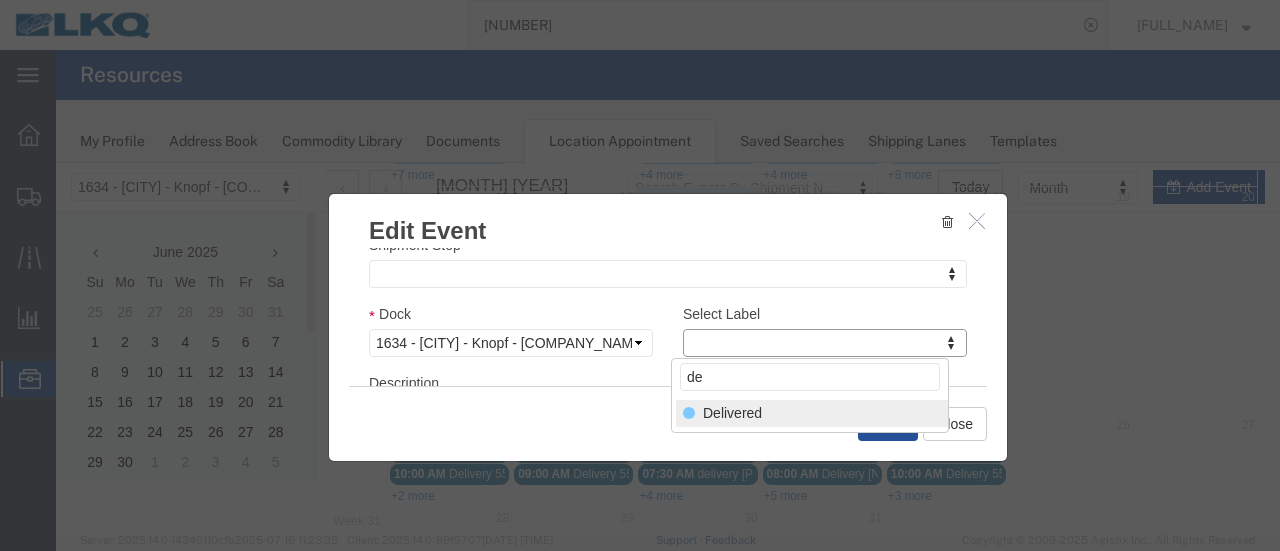 select on "40" 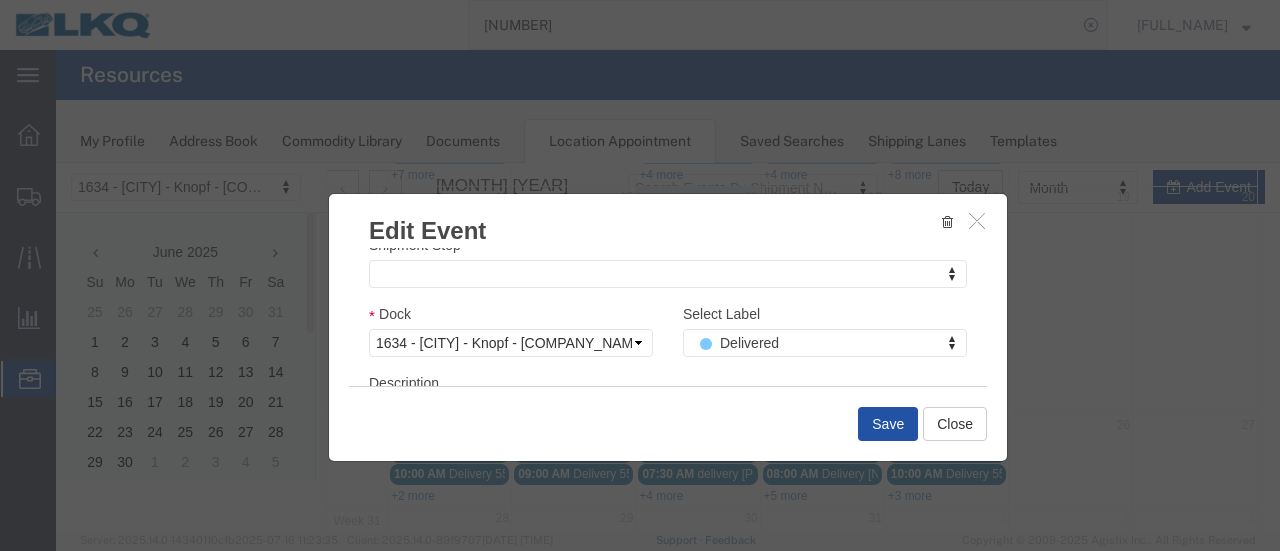 click on "Save" at bounding box center (888, 424) 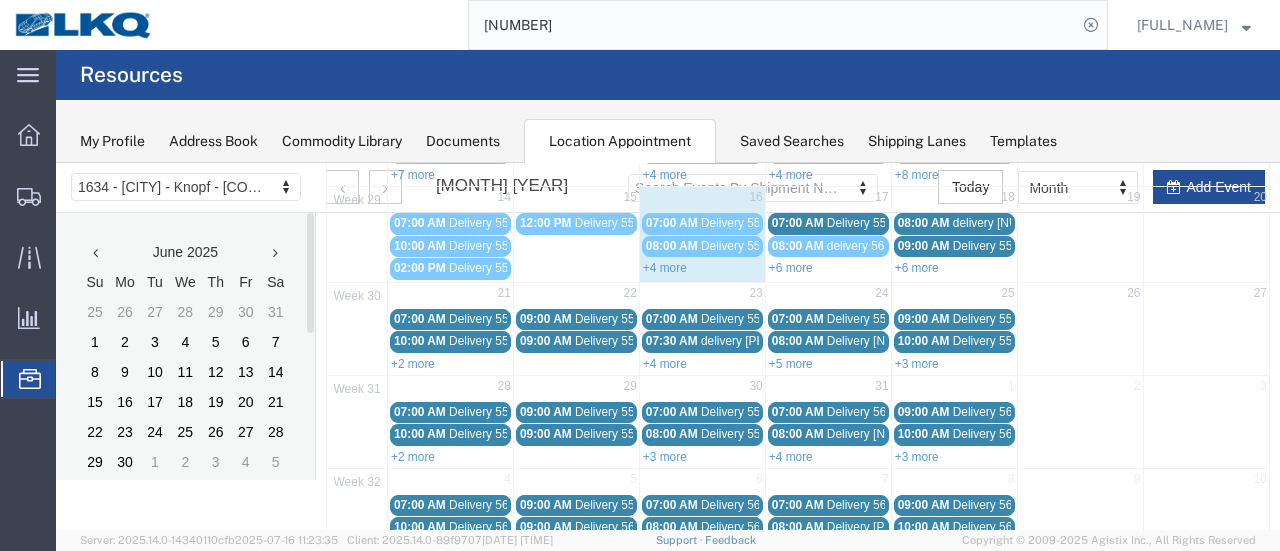 scroll, scrollTop: 128, scrollLeft: 0, axis: vertical 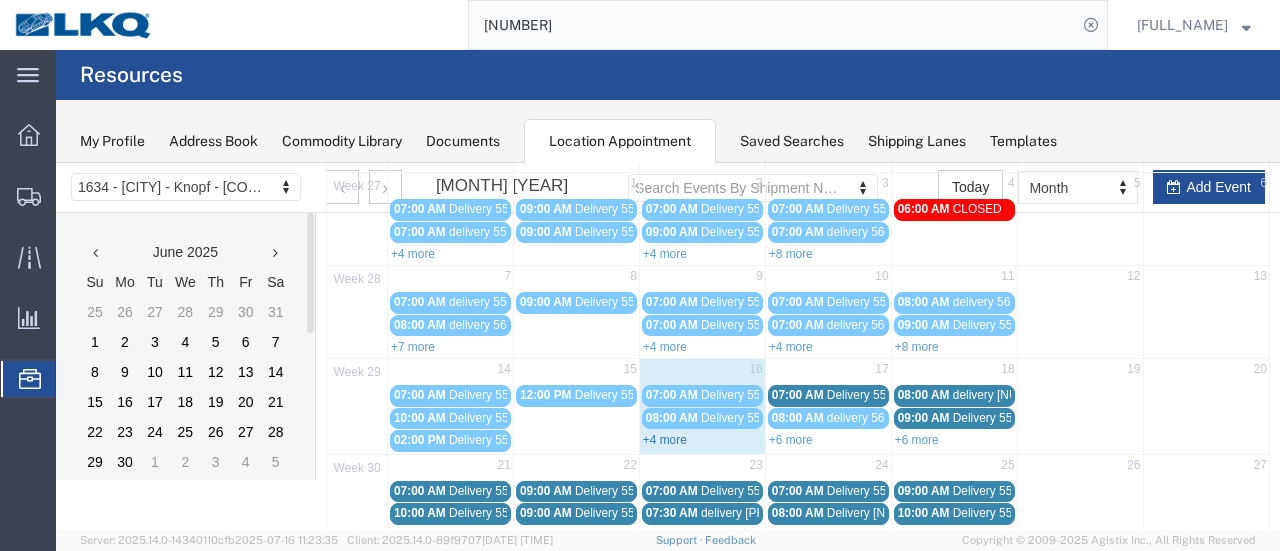 click on "+4 more" at bounding box center (665, 440) 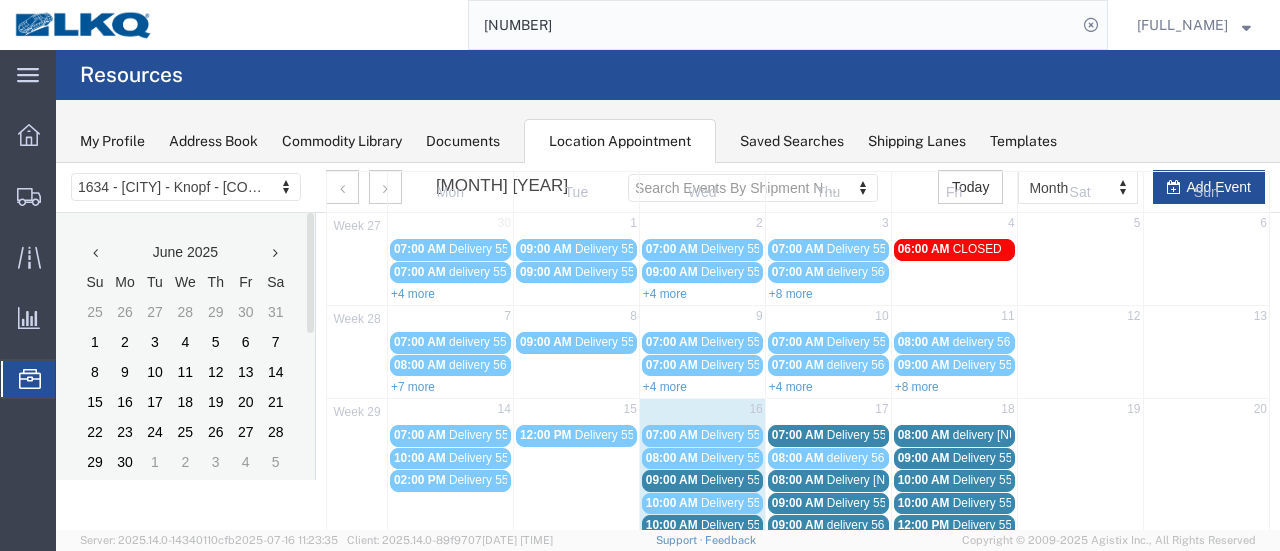scroll, scrollTop: 0, scrollLeft: 0, axis: both 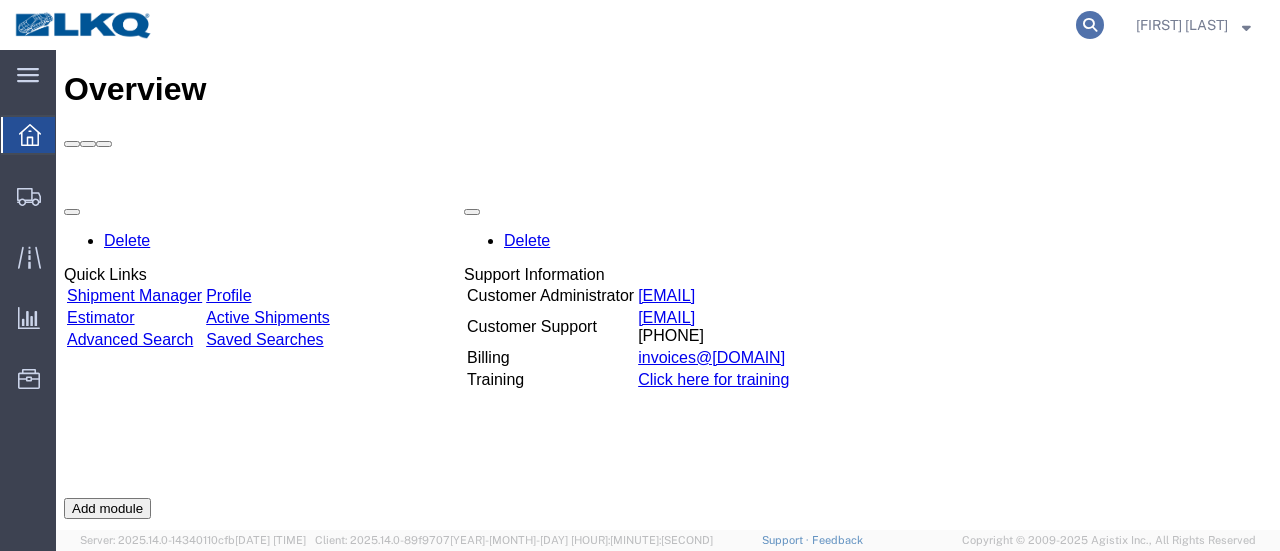 click 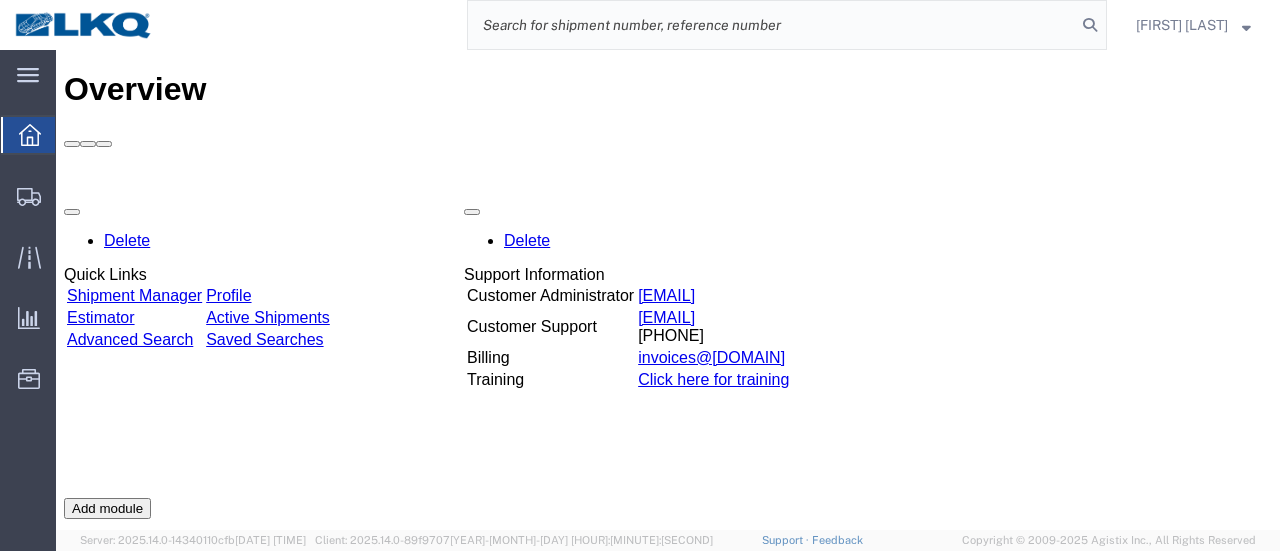 click 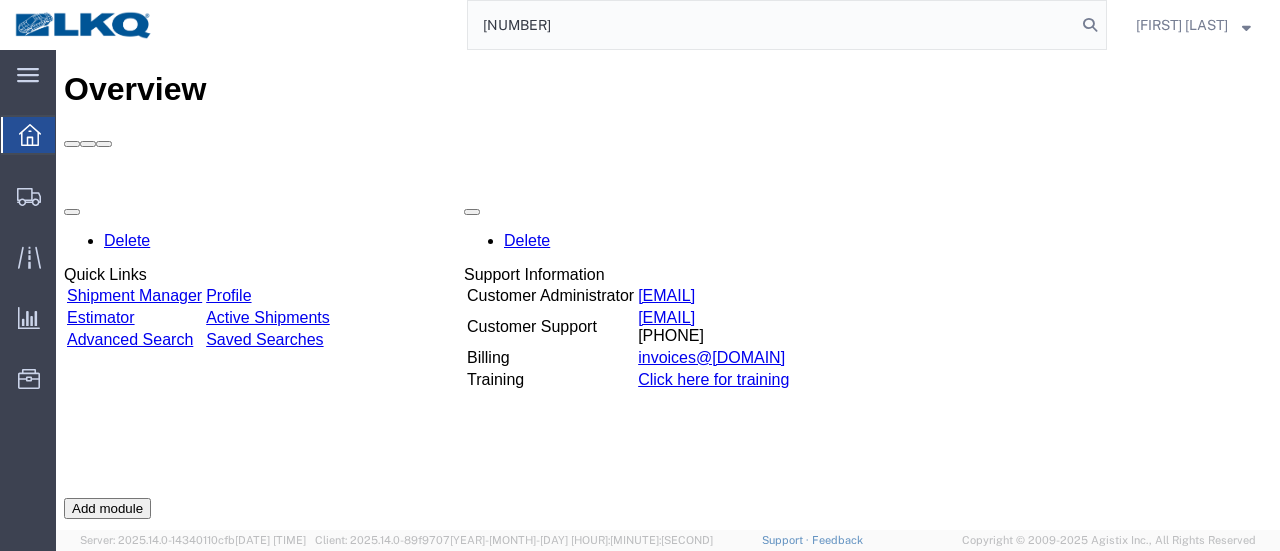 type on "[NUMBER]" 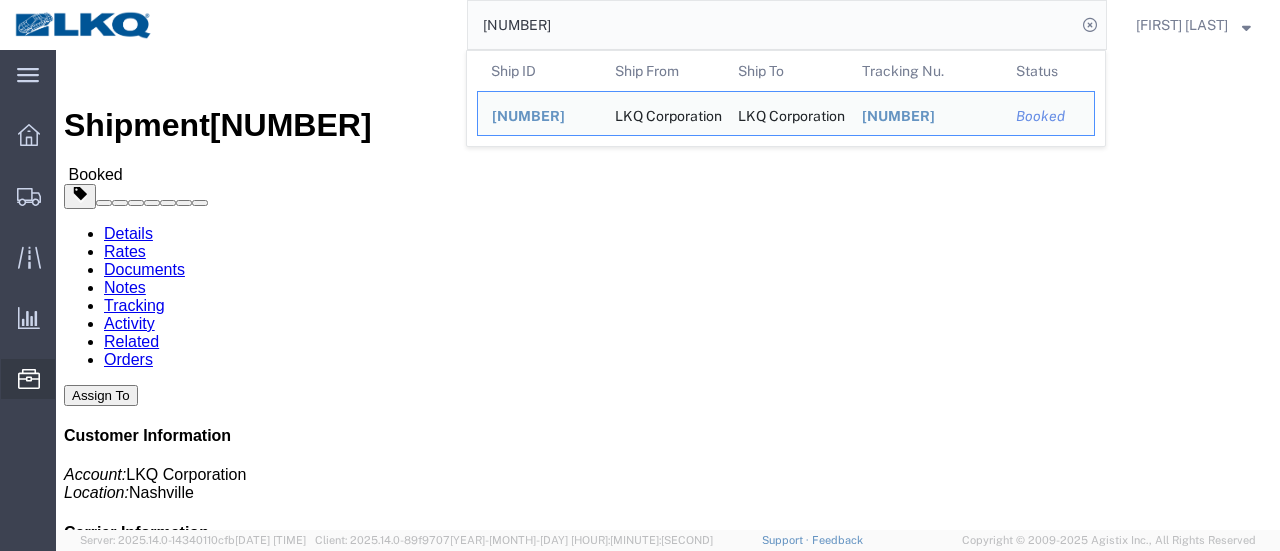 click on "Location Appointment" 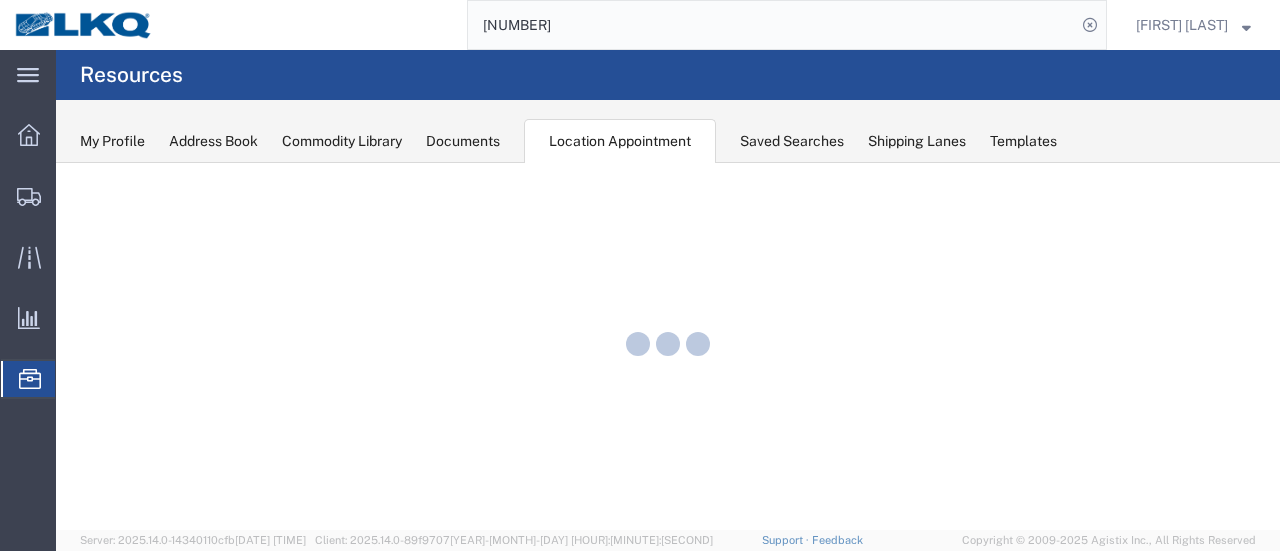 scroll, scrollTop: 0, scrollLeft: 0, axis: both 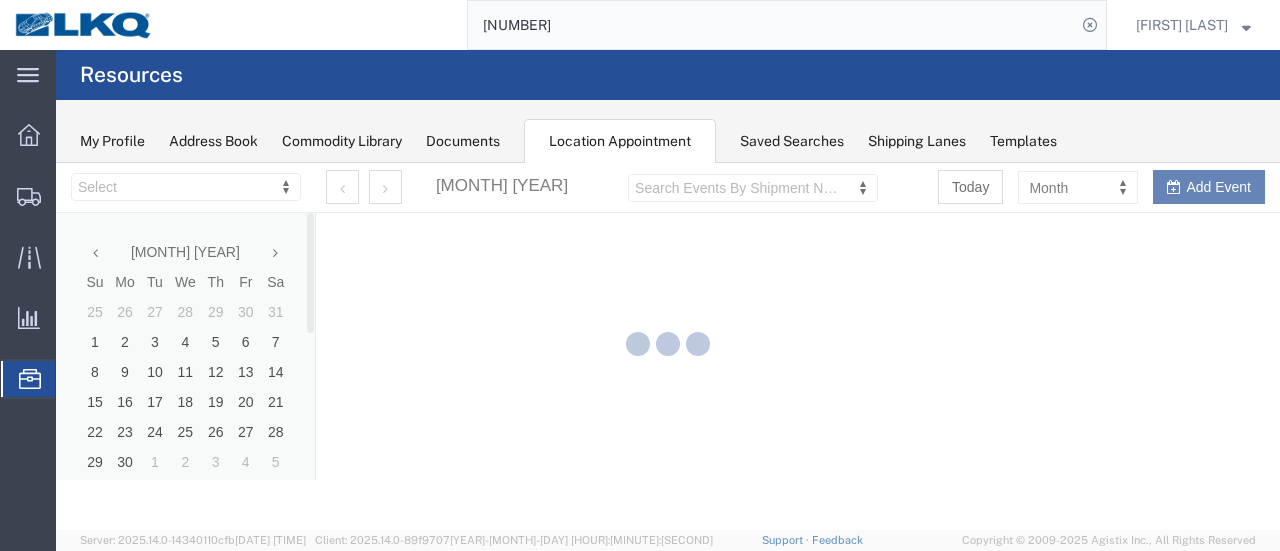 select on "28712" 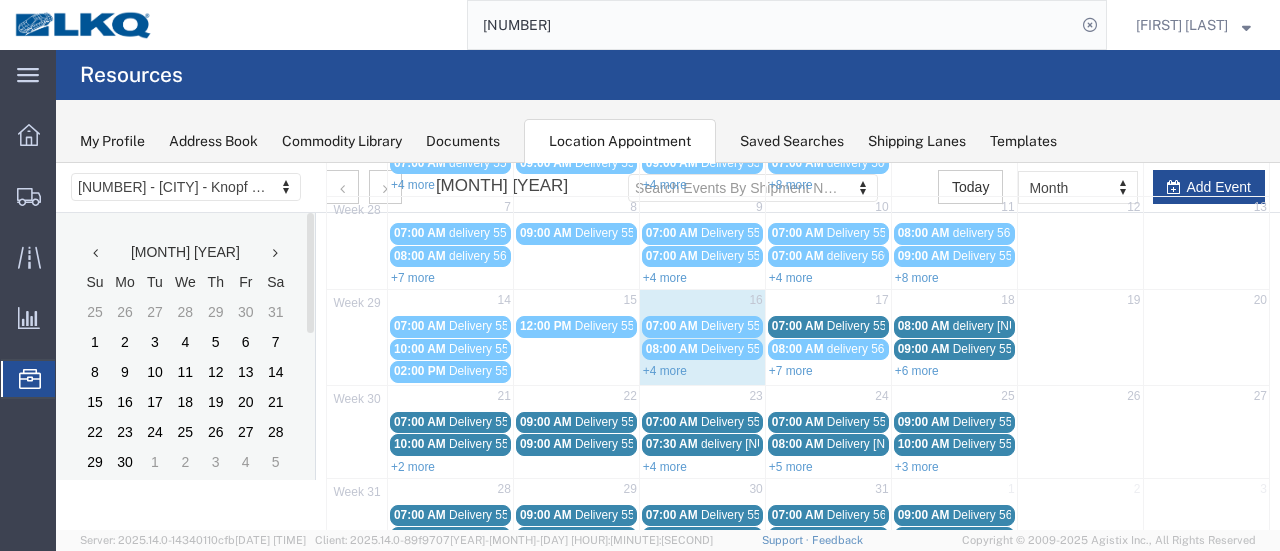 scroll, scrollTop: 200, scrollLeft: 0, axis: vertical 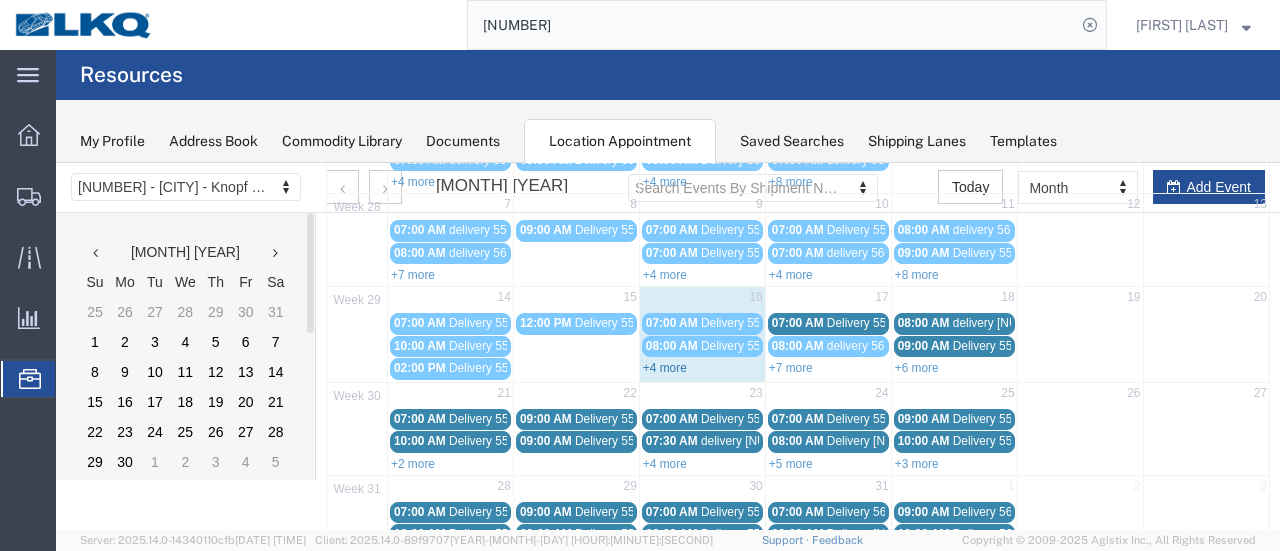 click on "+4 more" at bounding box center (665, 368) 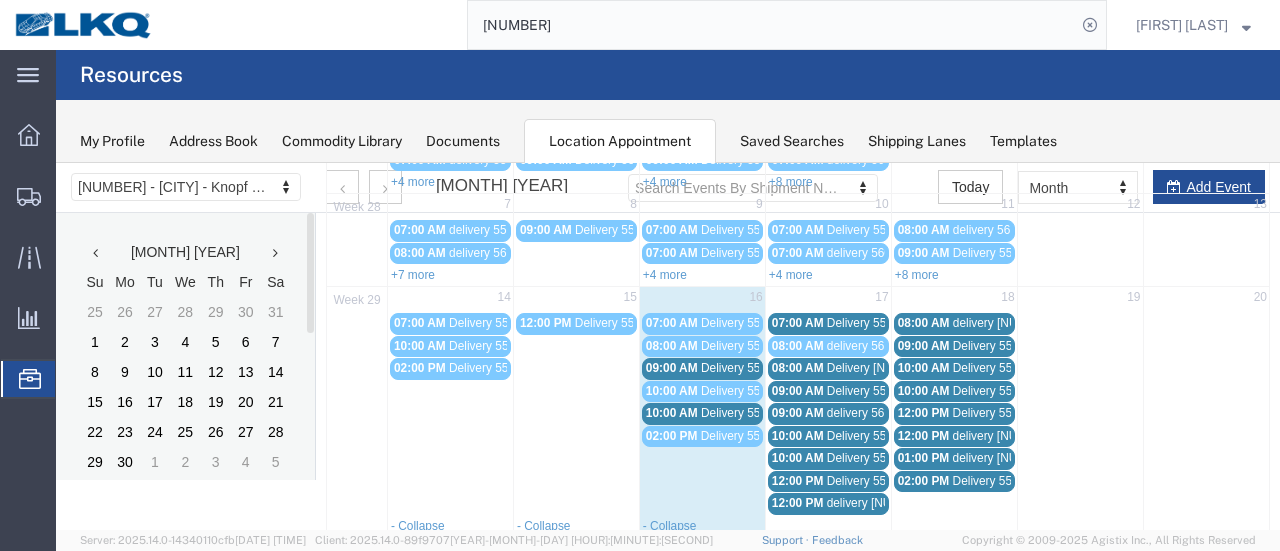 click on "Delivery 55835635" at bounding box center (750, 368) 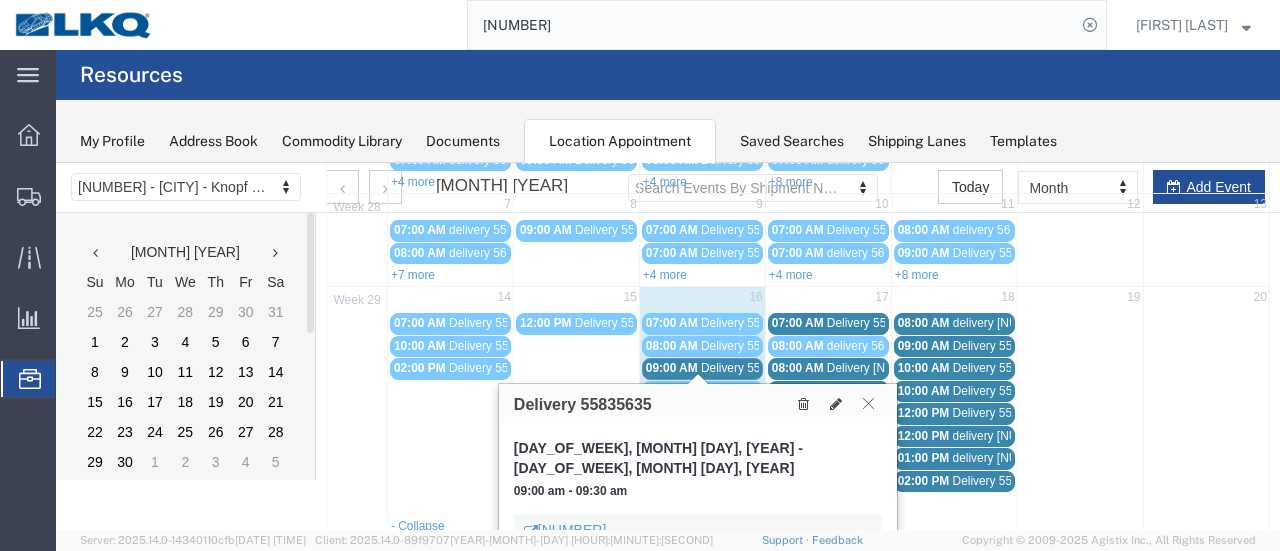 click at bounding box center (868, 403) 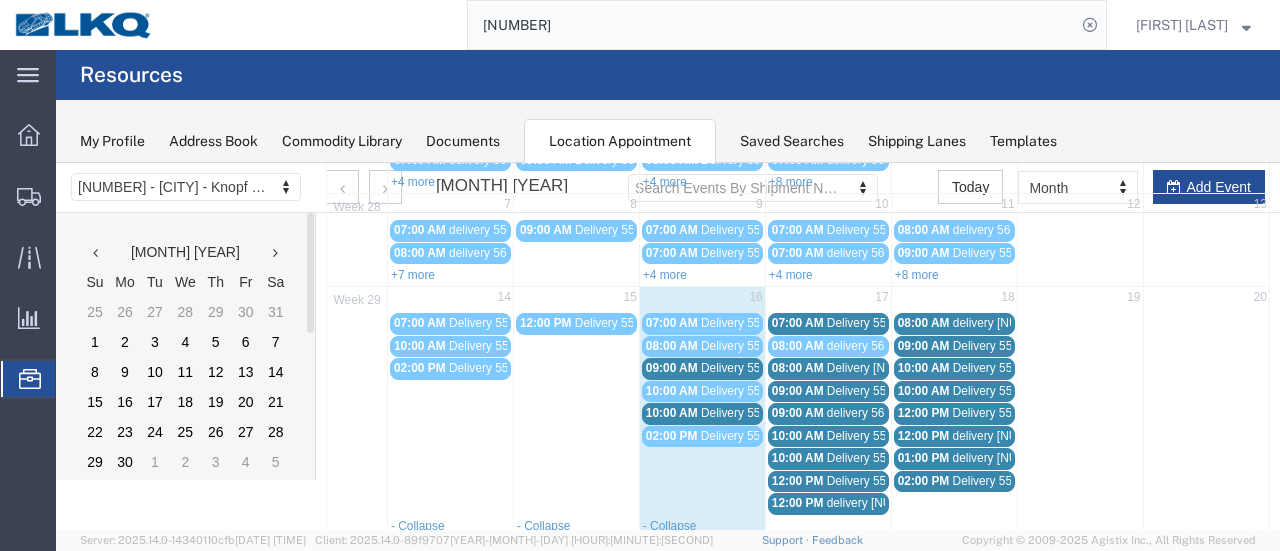 click on "10:00 AM" at bounding box center (672, 413) 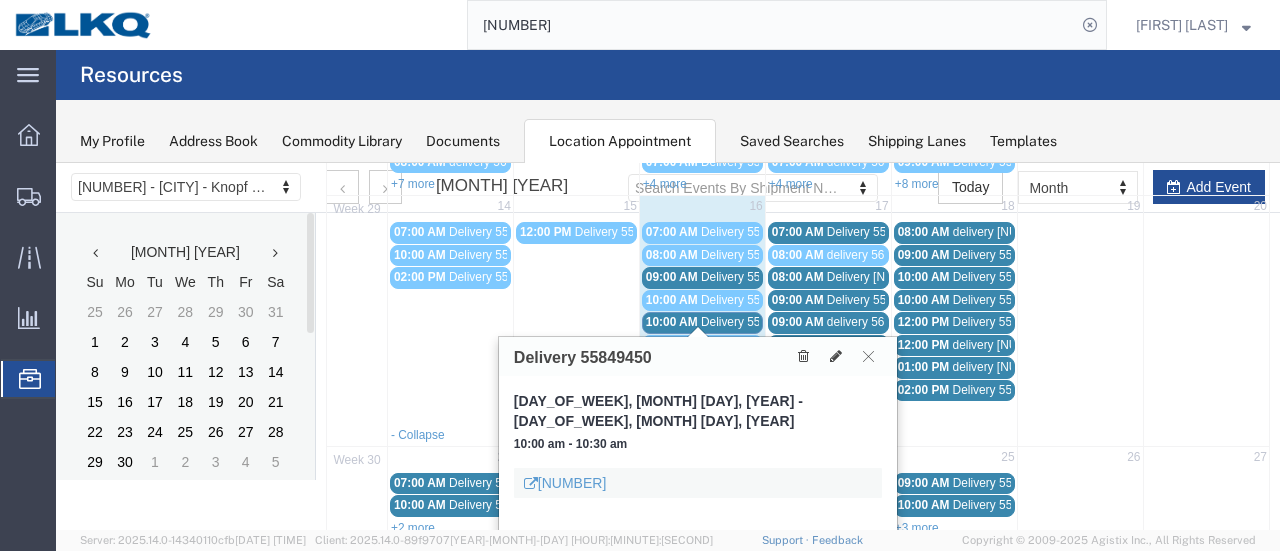 scroll, scrollTop: 400, scrollLeft: 0, axis: vertical 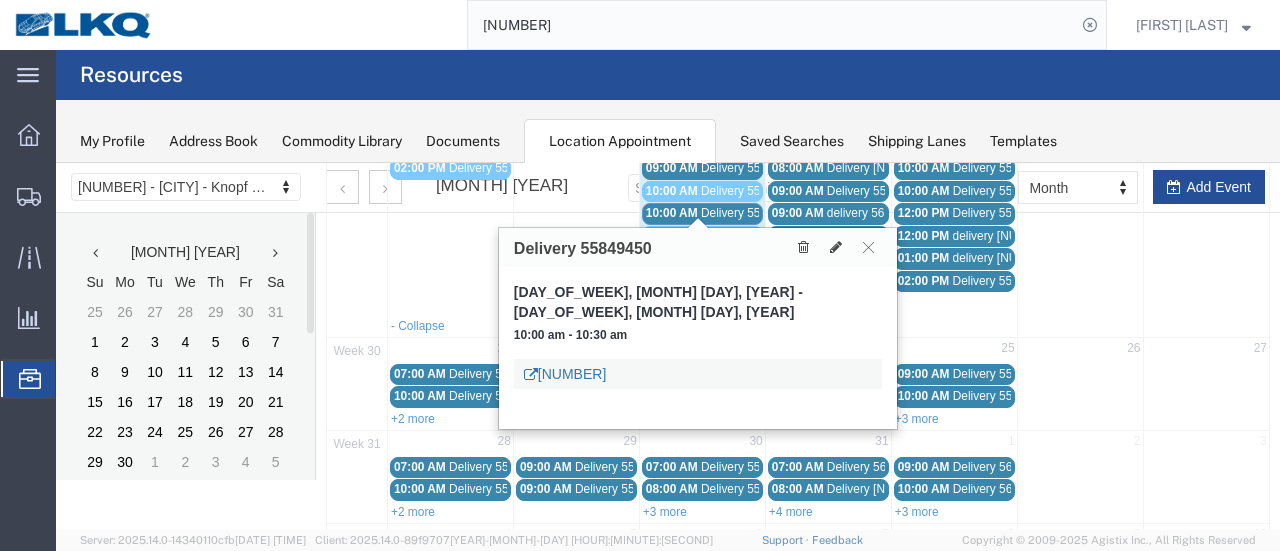 click on "[NUMBER]" at bounding box center [565, 374] 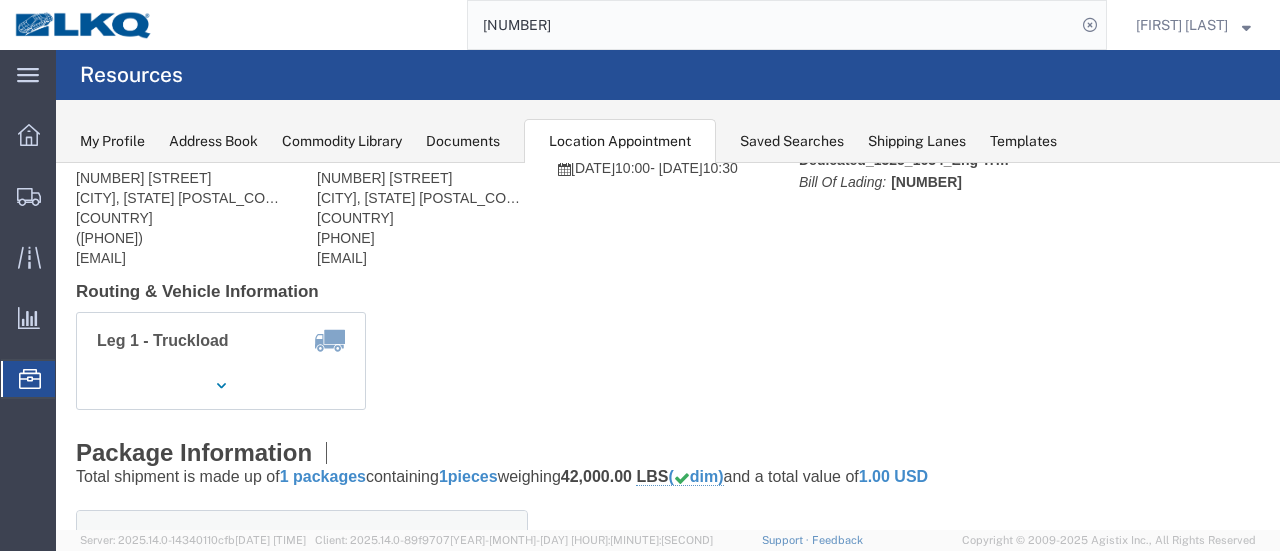 scroll, scrollTop: 0, scrollLeft: 0, axis: both 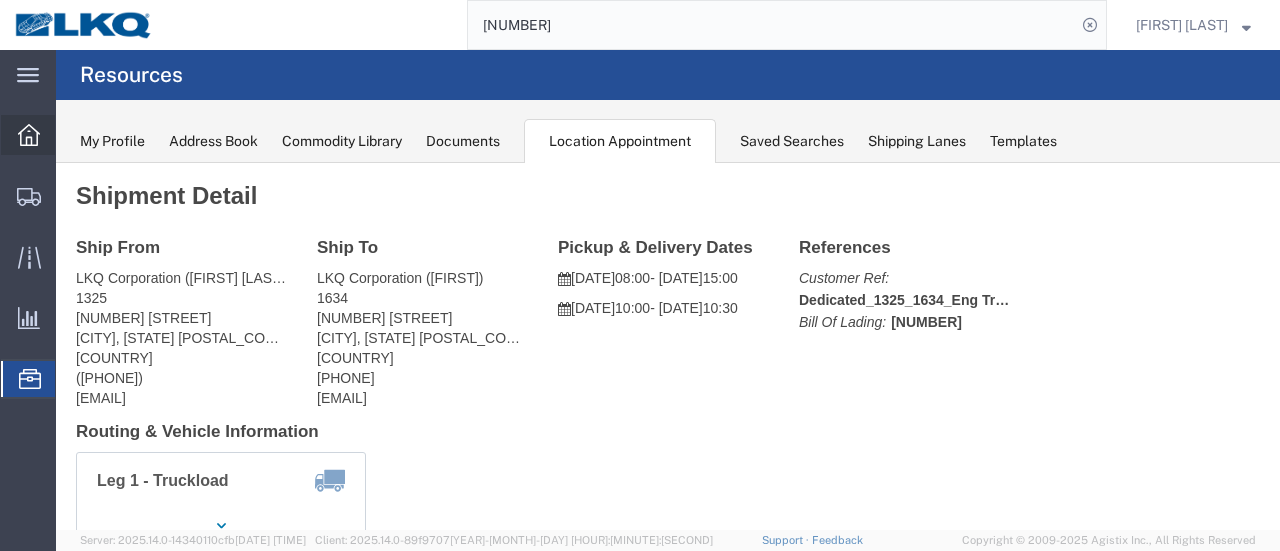 click 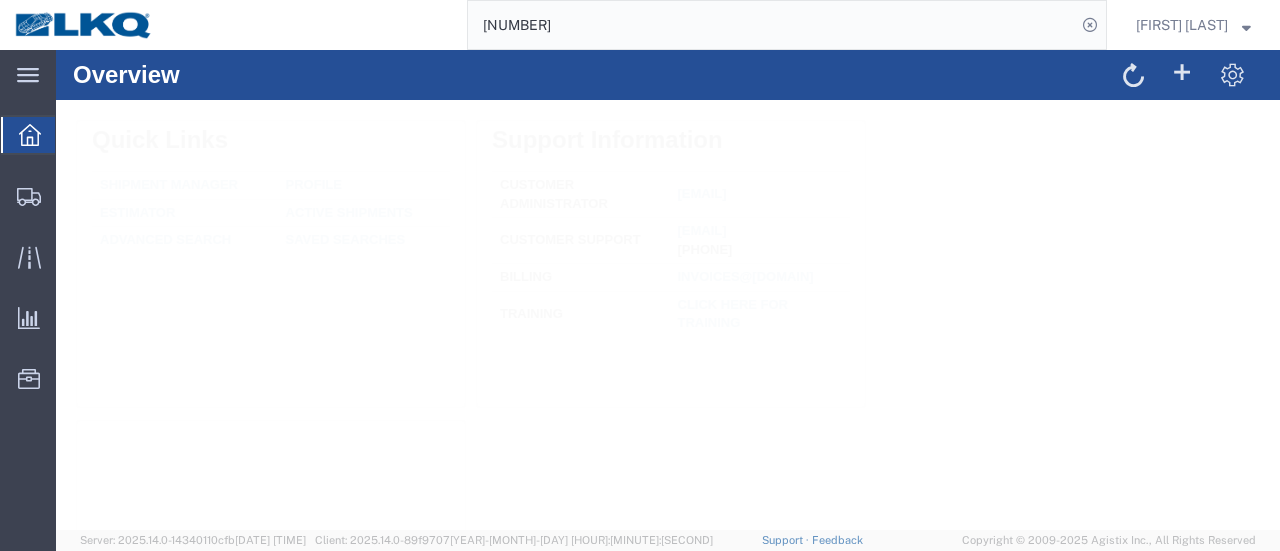 scroll, scrollTop: 0, scrollLeft: 0, axis: both 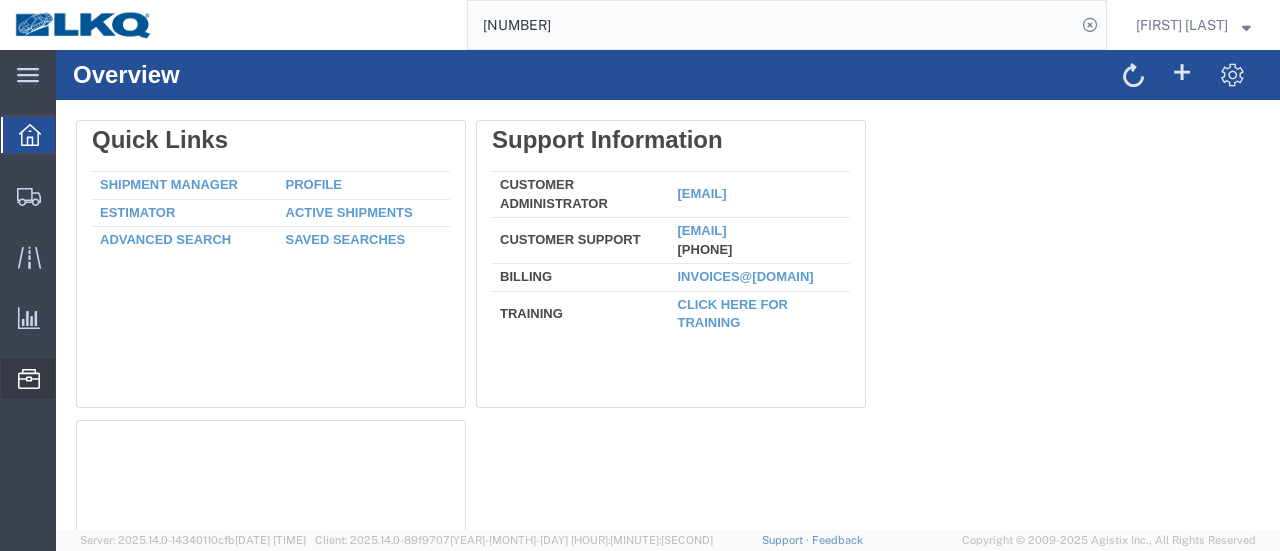 click on "Location Appointment" 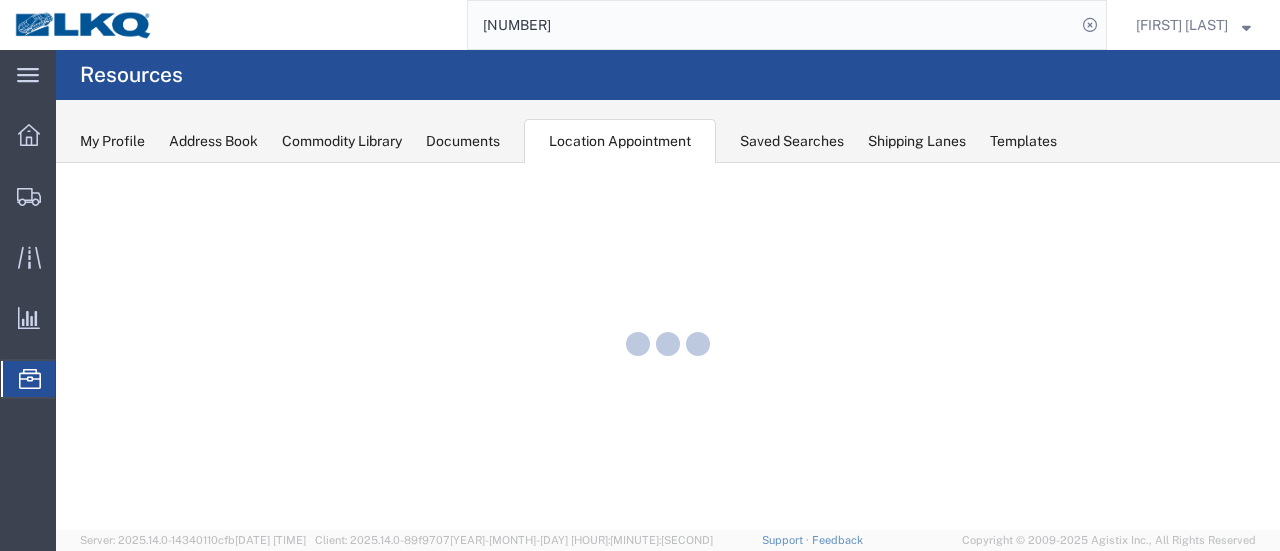 scroll, scrollTop: 0, scrollLeft: 0, axis: both 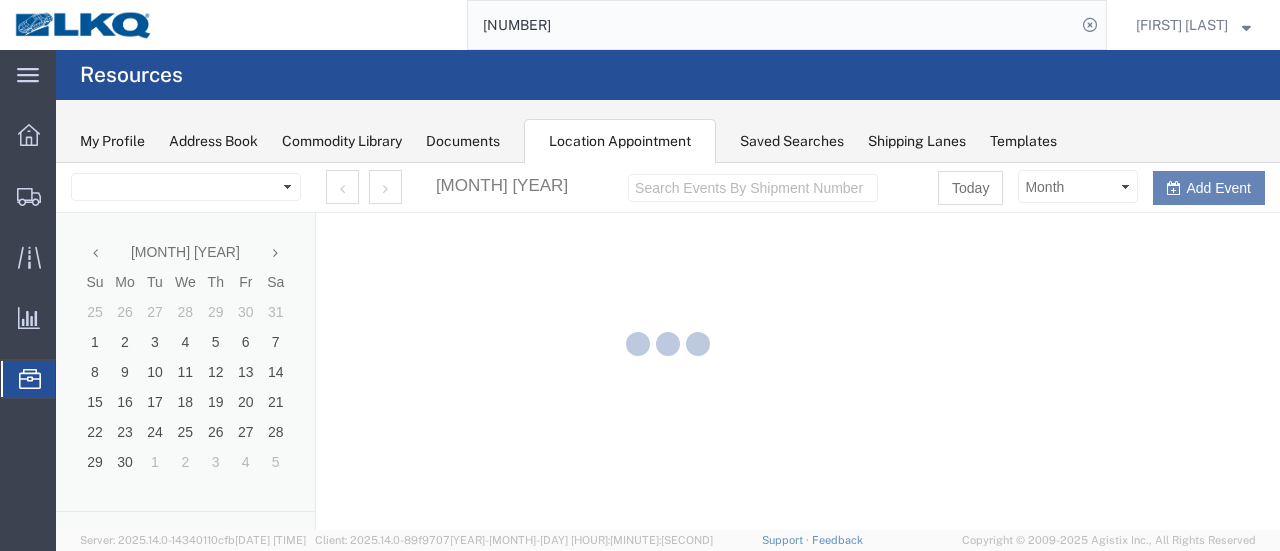 select on "28712" 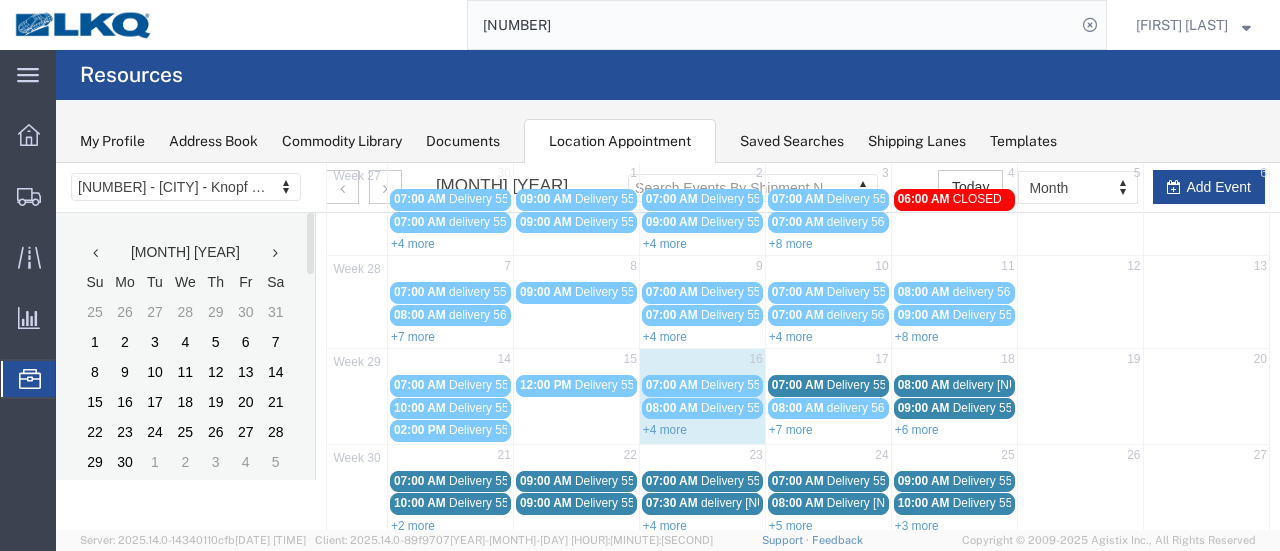 scroll, scrollTop: 300, scrollLeft: 0, axis: vertical 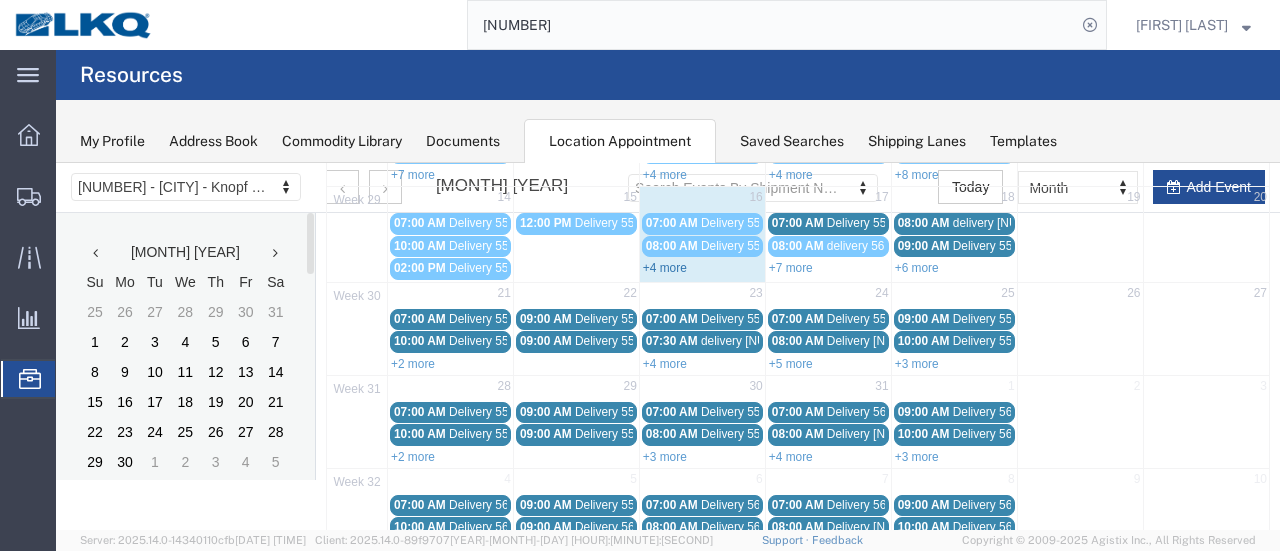 click on "+4 more" at bounding box center [665, 268] 